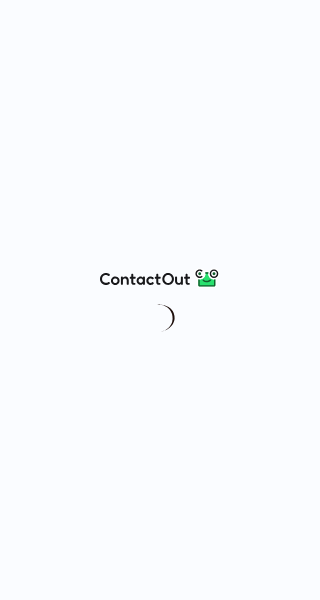scroll, scrollTop: 0, scrollLeft: 0, axis: both 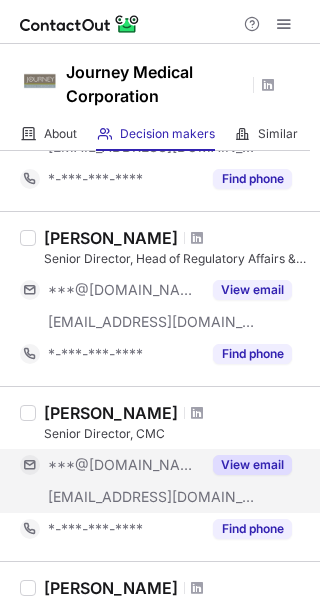 click on "View email" at bounding box center (252, 465) 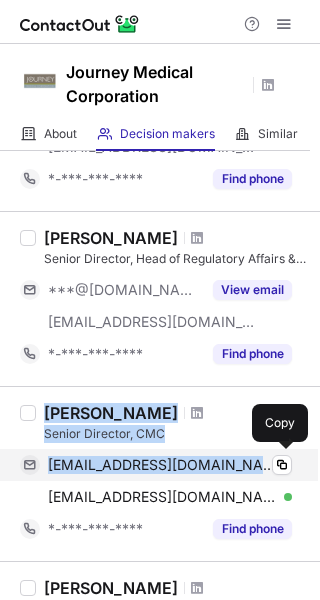 drag, startPoint x: 46, startPoint y: 409, endPoint x: 243, endPoint y: 457, distance: 202.76341 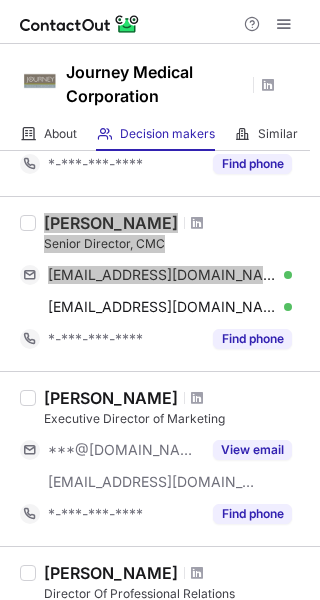 scroll, scrollTop: 555, scrollLeft: 0, axis: vertical 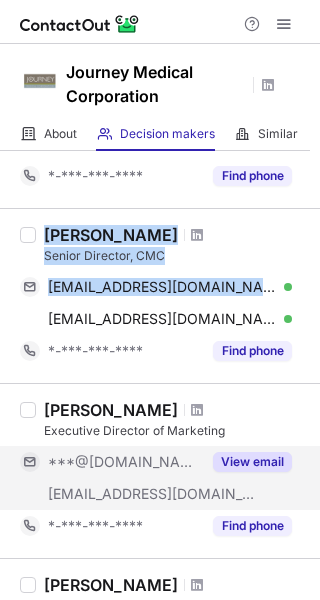 click on "View email" at bounding box center (252, 462) 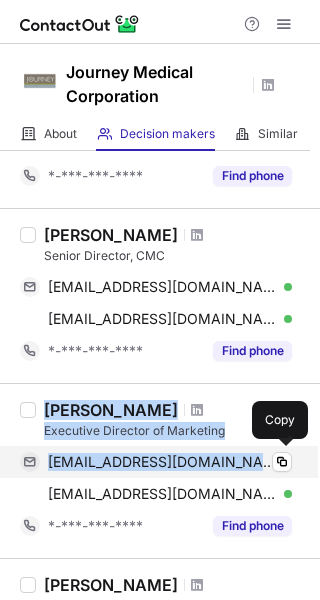 drag, startPoint x: 47, startPoint y: 405, endPoint x: 191, endPoint y: 467, distance: 156.7801 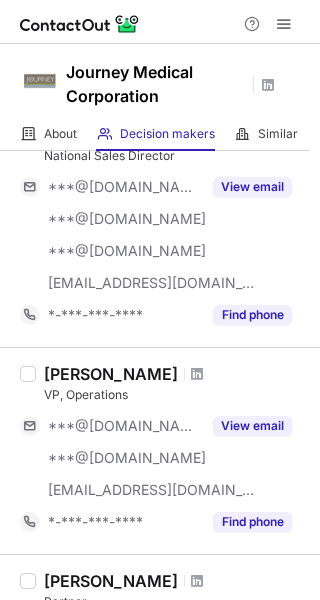 scroll, scrollTop: 1197, scrollLeft: 0, axis: vertical 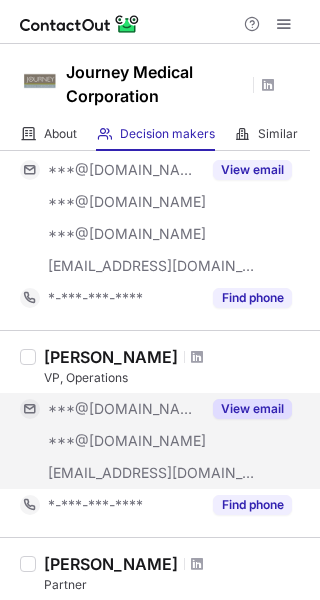 click on "View email" at bounding box center [252, 409] 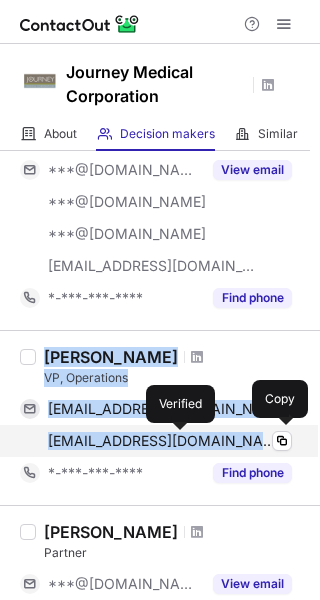 drag, startPoint x: 46, startPoint y: 355, endPoint x: 181, endPoint y: 438, distance: 158.47397 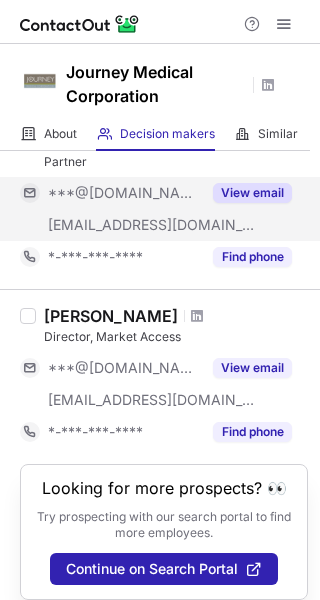 scroll, scrollTop: 1604, scrollLeft: 0, axis: vertical 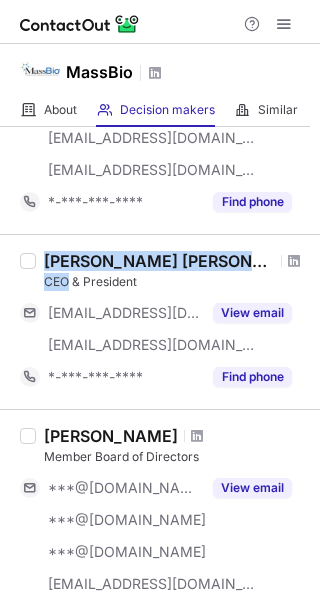 drag, startPoint x: 45, startPoint y: 256, endPoint x: 70, endPoint y: 277, distance: 32.649654 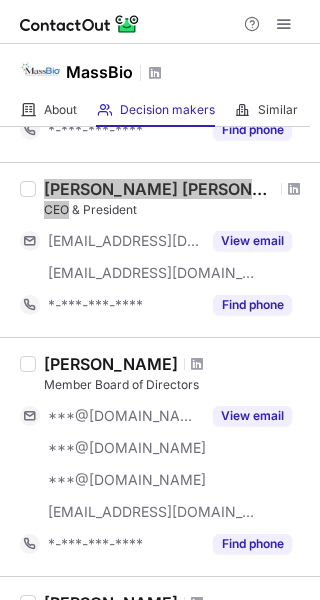 scroll, scrollTop: 386, scrollLeft: 0, axis: vertical 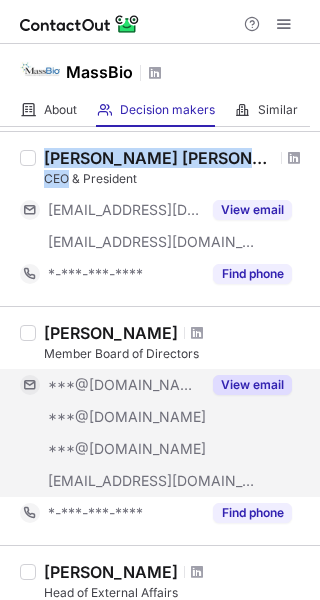 click on "View email" at bounding box center [252, 385] 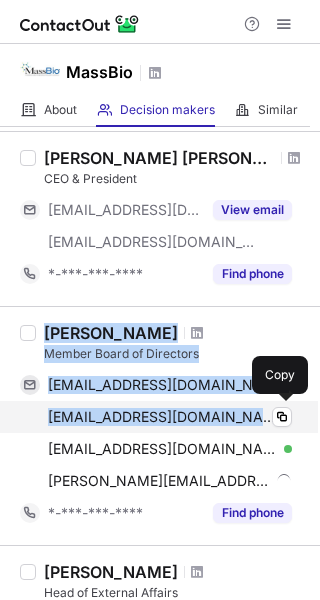 drag, startPoint x: 46, startPoint y: 334, endPoint x: 219, endPoint y: 414, distance: 190.60168 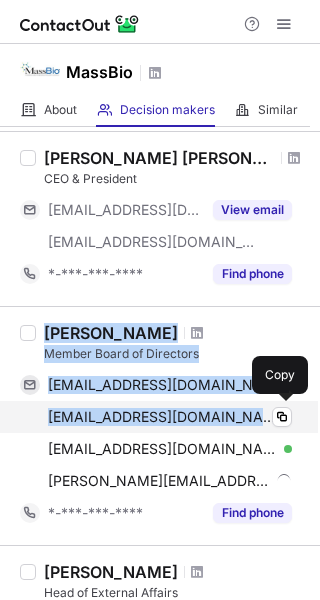 click on "Brian Foard Member Board of Directors foardbr@gmail.com Verified Copy brianfoard59@gmail.com Verified Copy foard1216@aol.com Verified Copy brian.foard@massbio.org Copy *-***-***-**** Find phone" at bounding box center (172, 426) 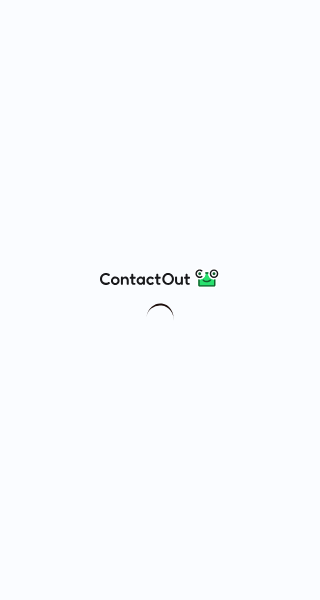 scroll, scrollTop: 0, scrollLeft: 0, axis: both 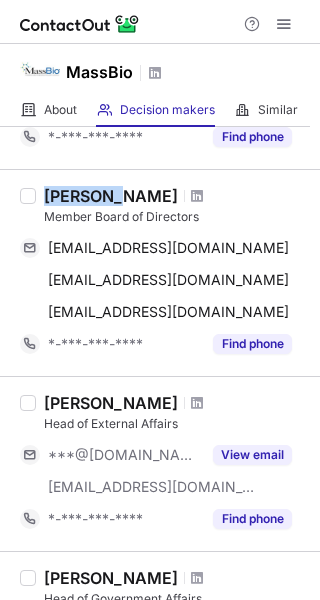 drag, startPoint x: 42, startPoint y: 140, endPoint x: 110, endPoint y: 174, distance: 76.02631 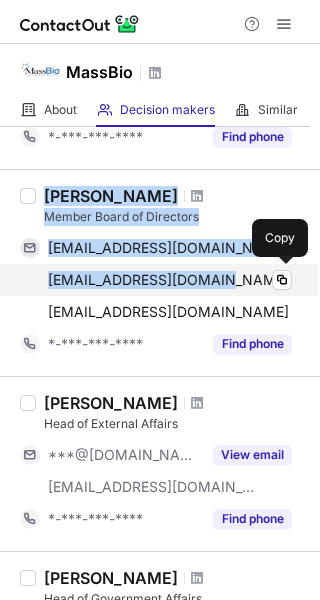 drag, startPoint x: 44, startPoint y: 192, endPoint x: 210, endPoint y: 280, distance: 187.88295 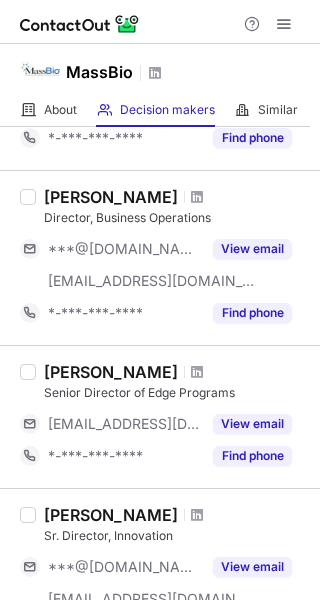 scroll, scrollTop: 1171, scrollLeft: 0, axis: vertical 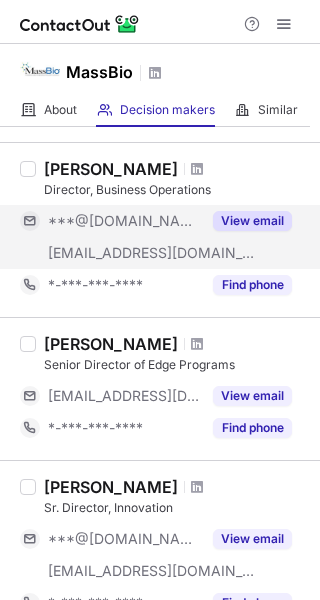 click on "View email" at bounding box center (252, 221) 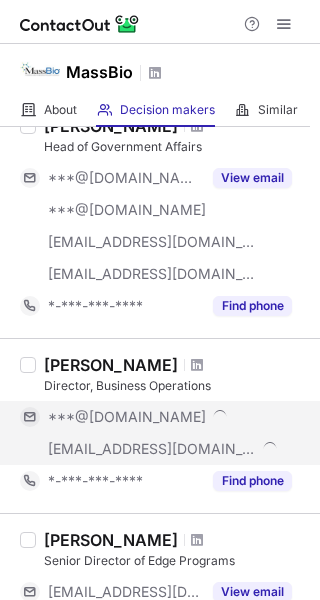scroll, scrollTop: 973, scrollLeft: 0, axis: vertical 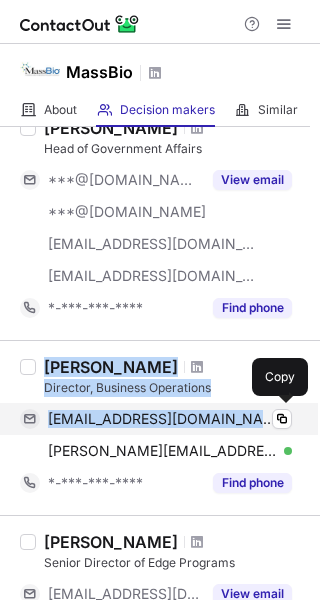 drag, startPoint x: 47, startPoint y: 370, endPoint x: 217, endPoint y: 412, distance: 175.11139 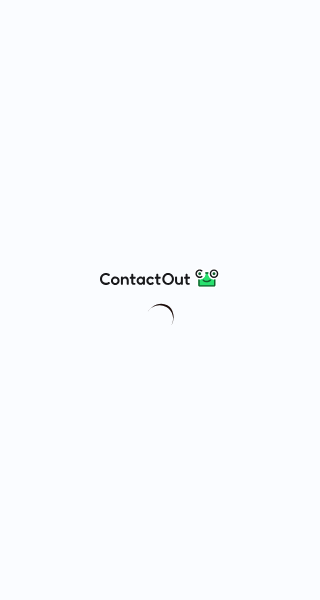 scroll, scrollTop: 0, scrollLeft: 0, axis: both 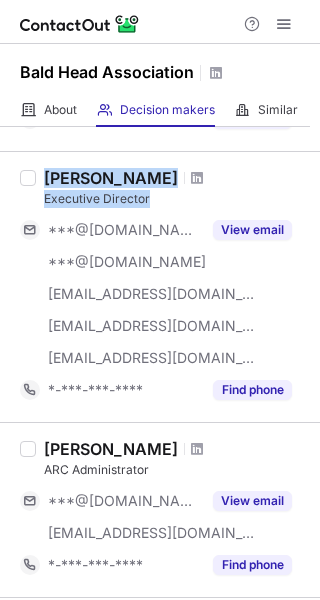 drag, startPoint x: 48, startPoint y: 175, endPoint x: 147, endPoint y: 206, distance: 103.74006 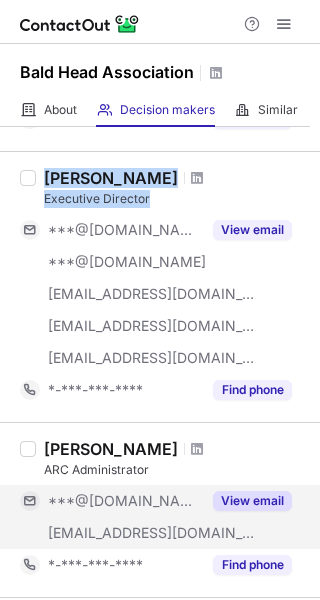 click on "View email" at bounding box center (252, 501) 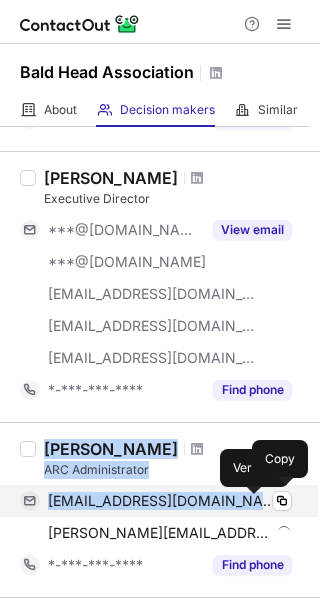 drag, startPoint x: 47, startPoint y: 446, endPoint x: 255, endPoint y: 502, distance: 215.40659 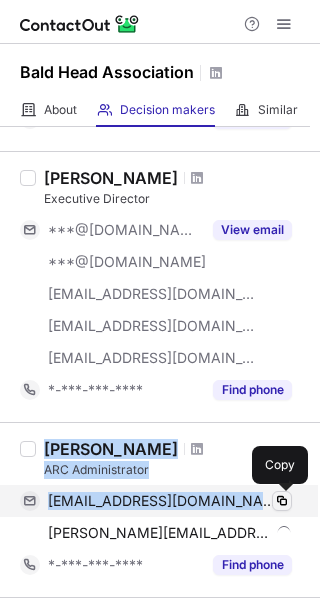 click at bounding box center (282, 501) 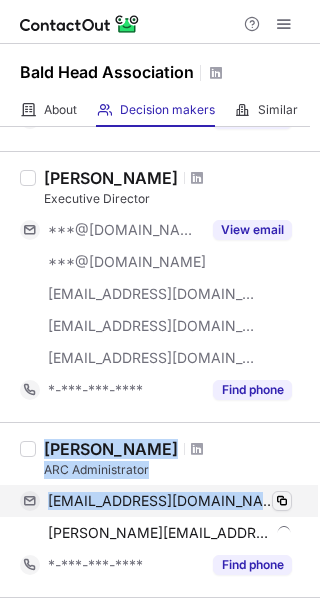 type 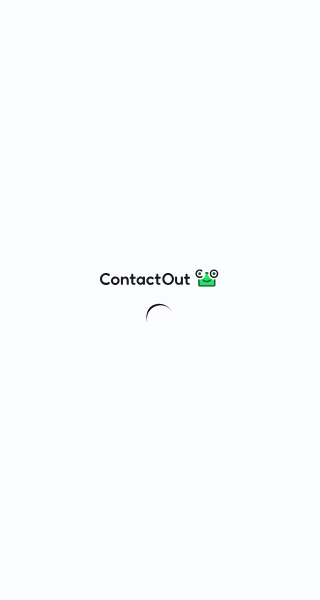 scroll, scrollTop: 0, scrollLeft: 0, axis: both 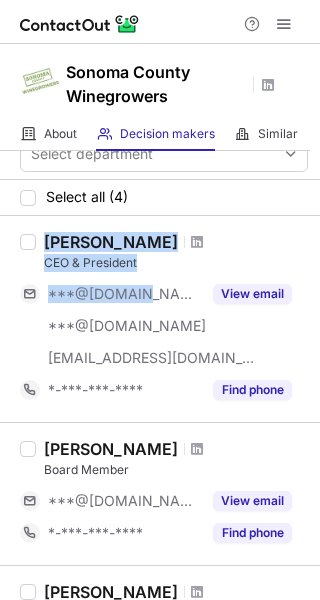 drag, startPoint x: 43, startPoint y: 237, endPoint x: 130, endPoint y: 274, distance: 94.54099 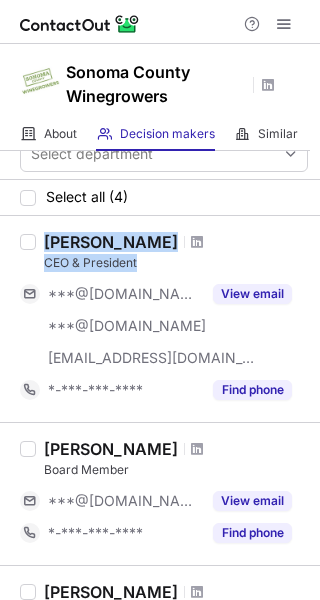 drag, startPoint x: 140, startPoint y: 262, endPoint x: 41, endPoint y: 236, distance: 102.357216 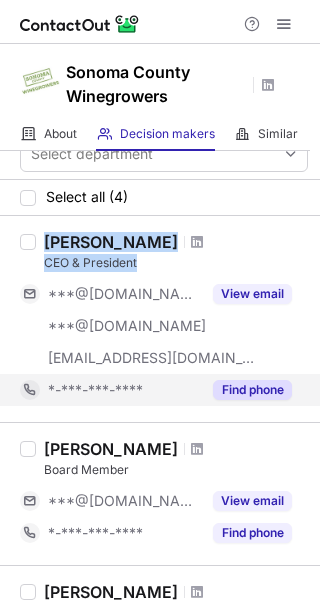 copy on "[PERSON_NAME] CEO & President" 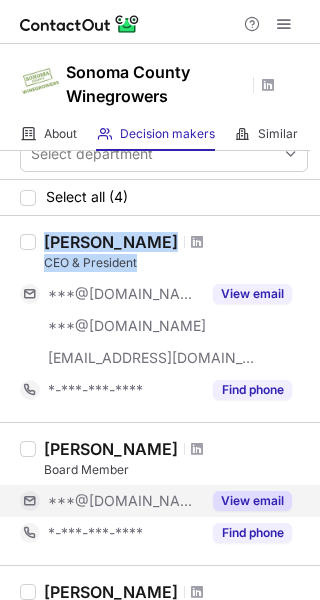 click on "View email" at bounding box center [252, 501] 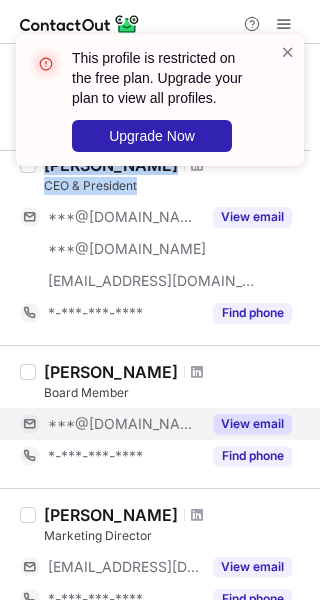 scroll, scrollTop: 77, scrollLeft: 0, axis: vertical 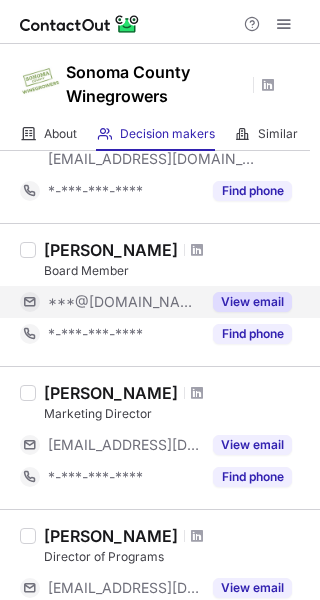 click on "View email" at bounding box center [252, 302] 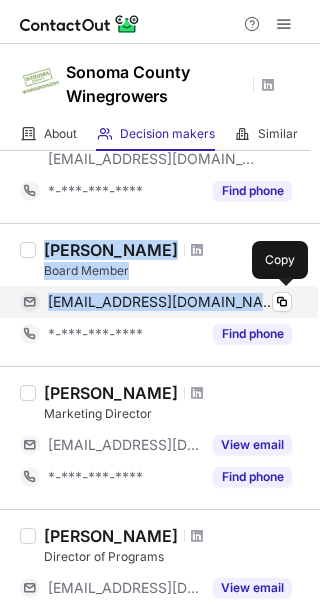 drag, startPoint x: 44, startPoint y: 245, endPoint x: 199, endPoint y: 295, distance: 162.86497 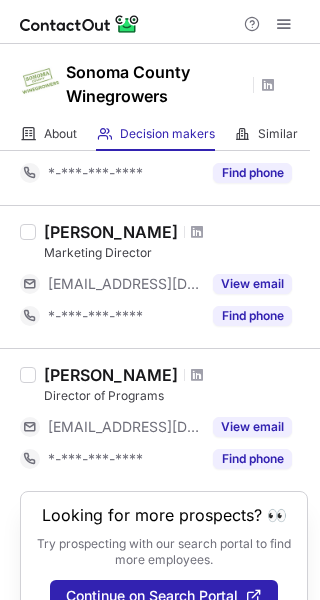 scroll, scrollTop: 426, scrollLeft: 0, axis: vertical 